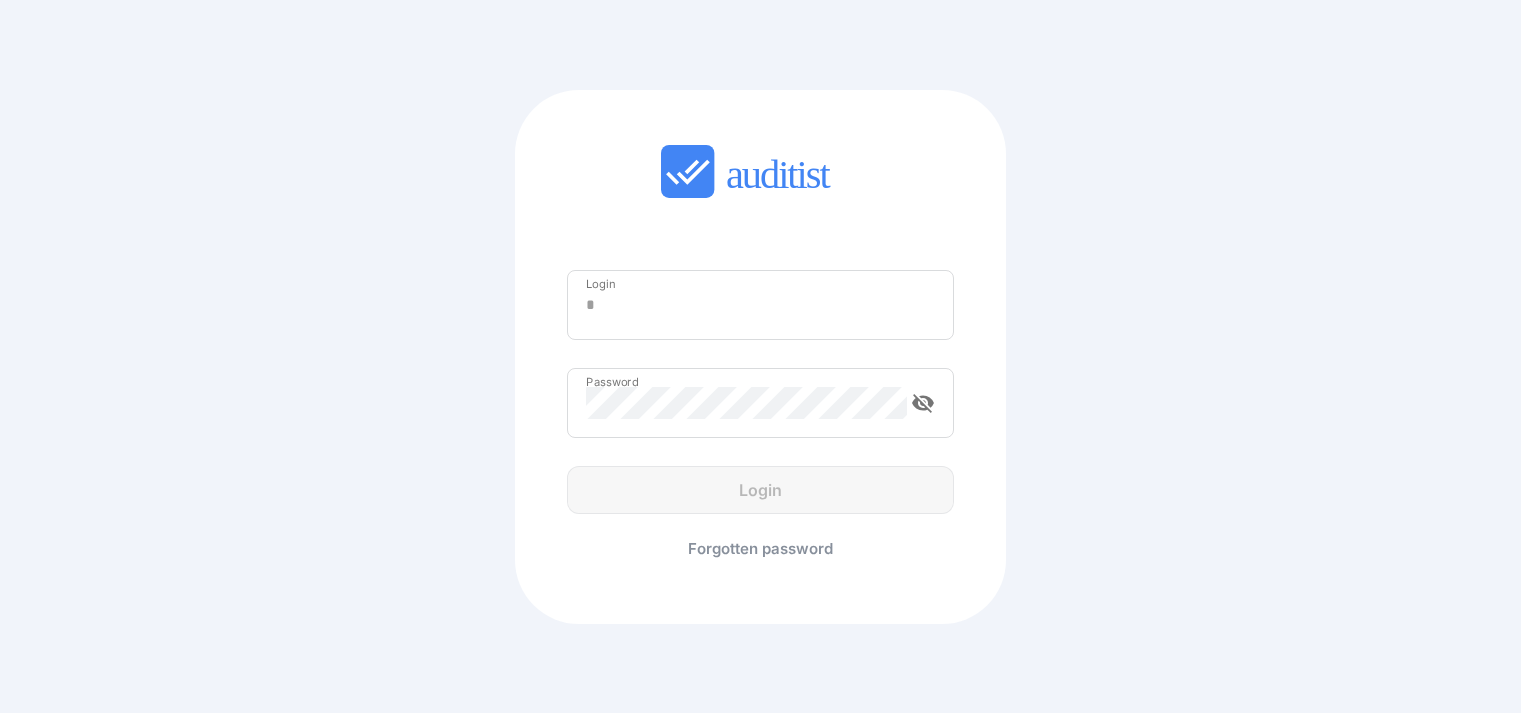 scroll, scrollTop: 0, scrollLeft: 0, axis: both 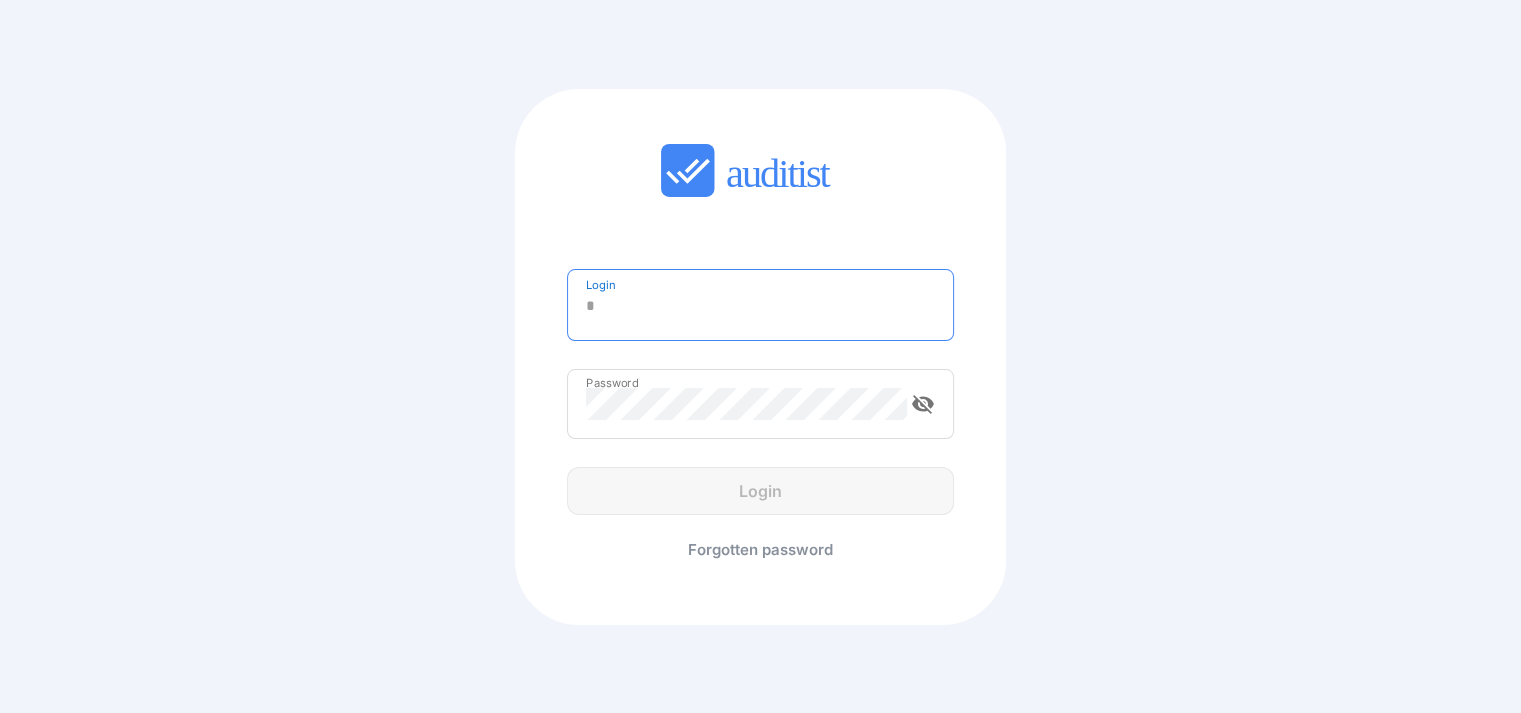 click at bounding box center (760, 306) 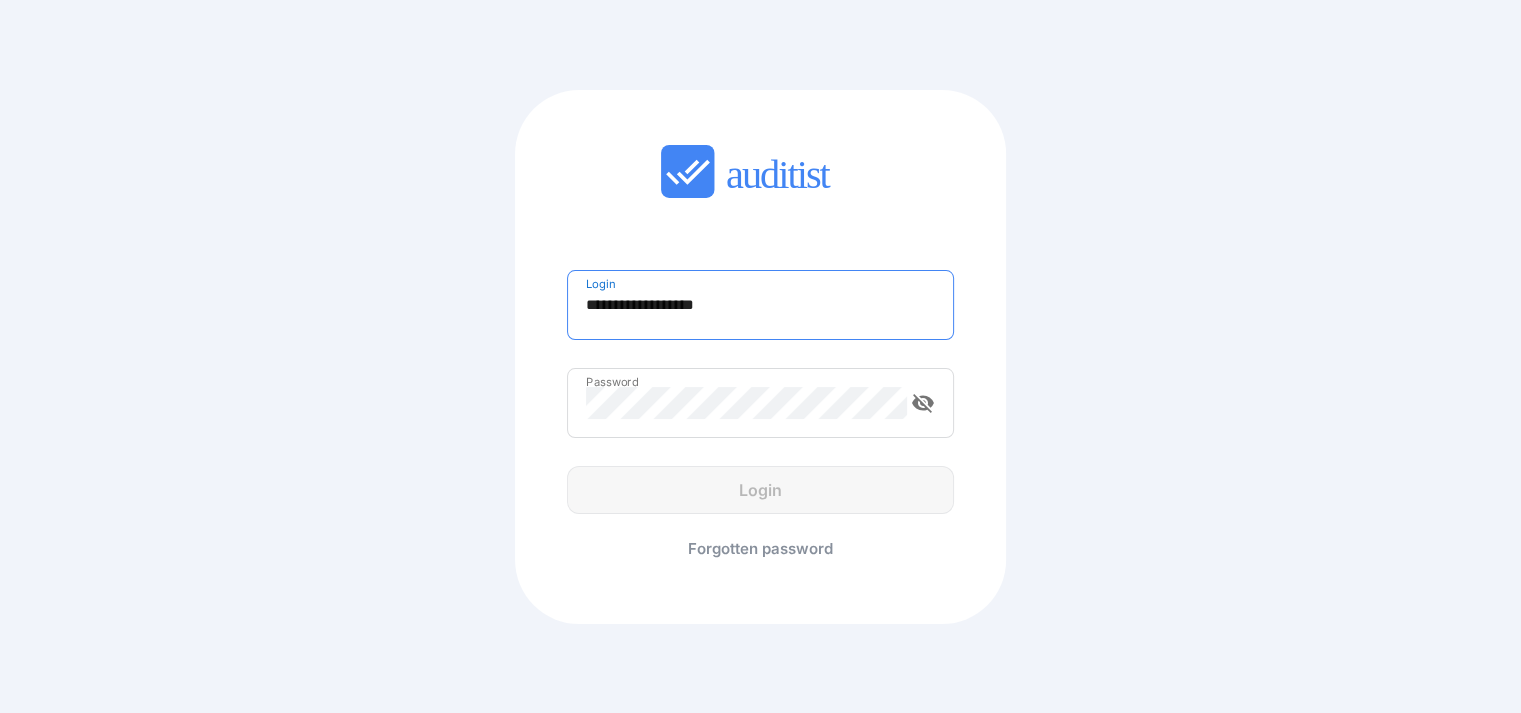type on "**********" 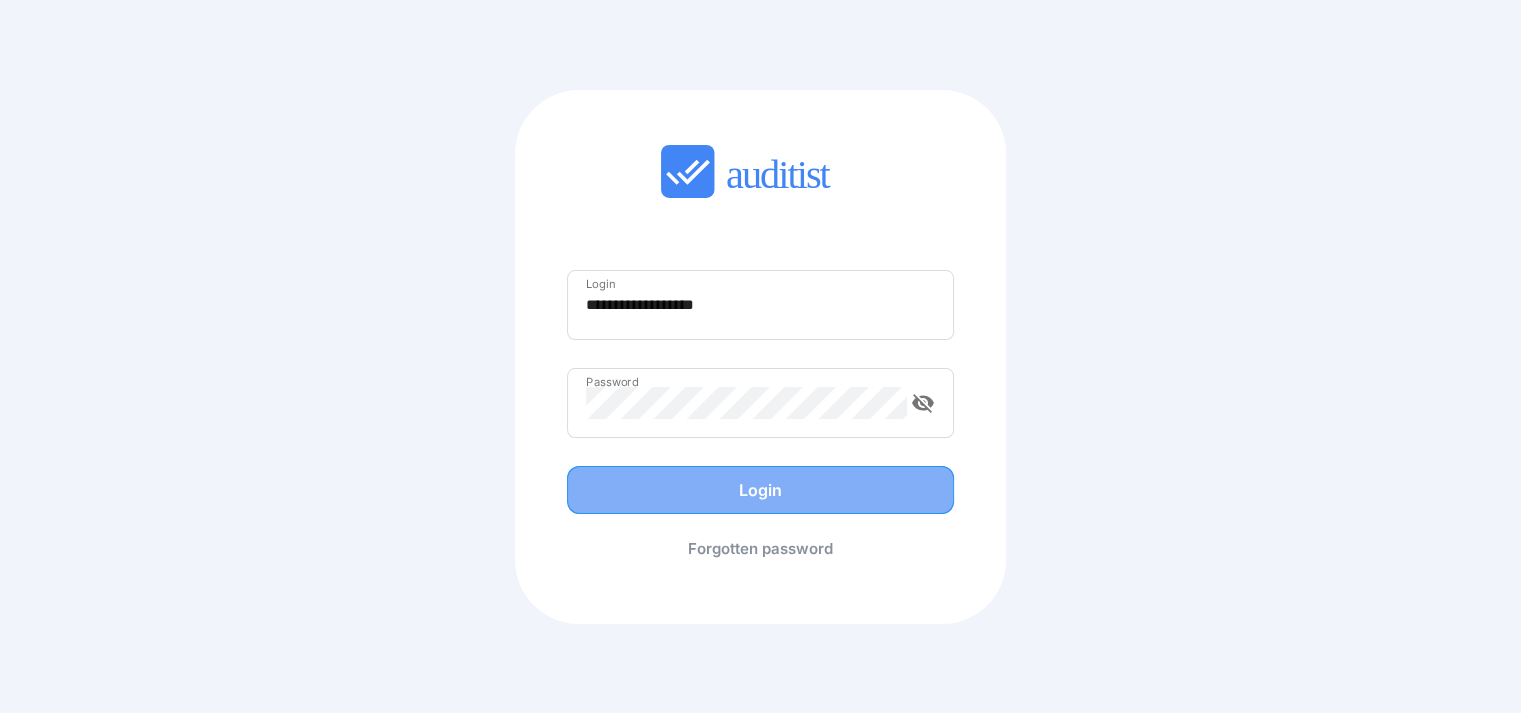 click on "Login" at bounding box center [760, 490] 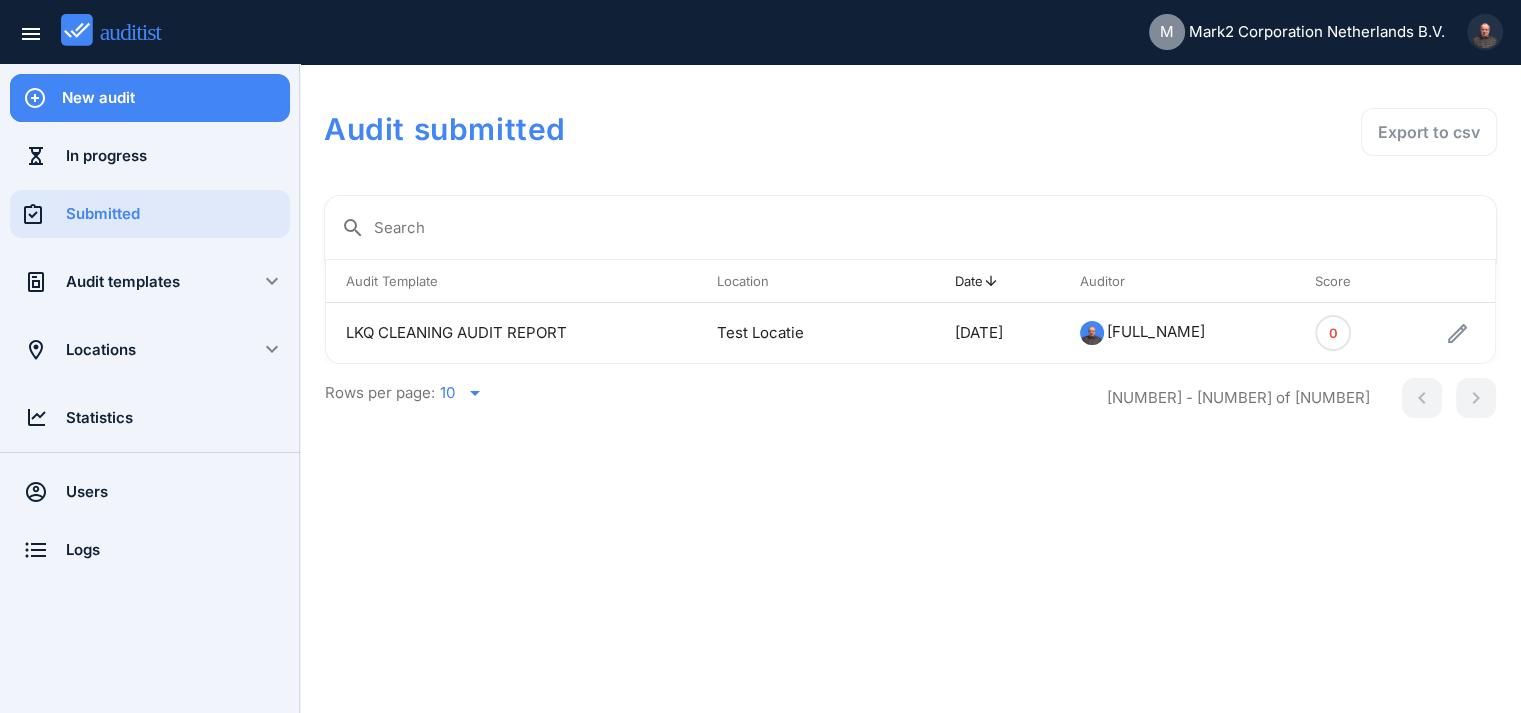 click on "Audit templates" at bounding box center (150, 282) 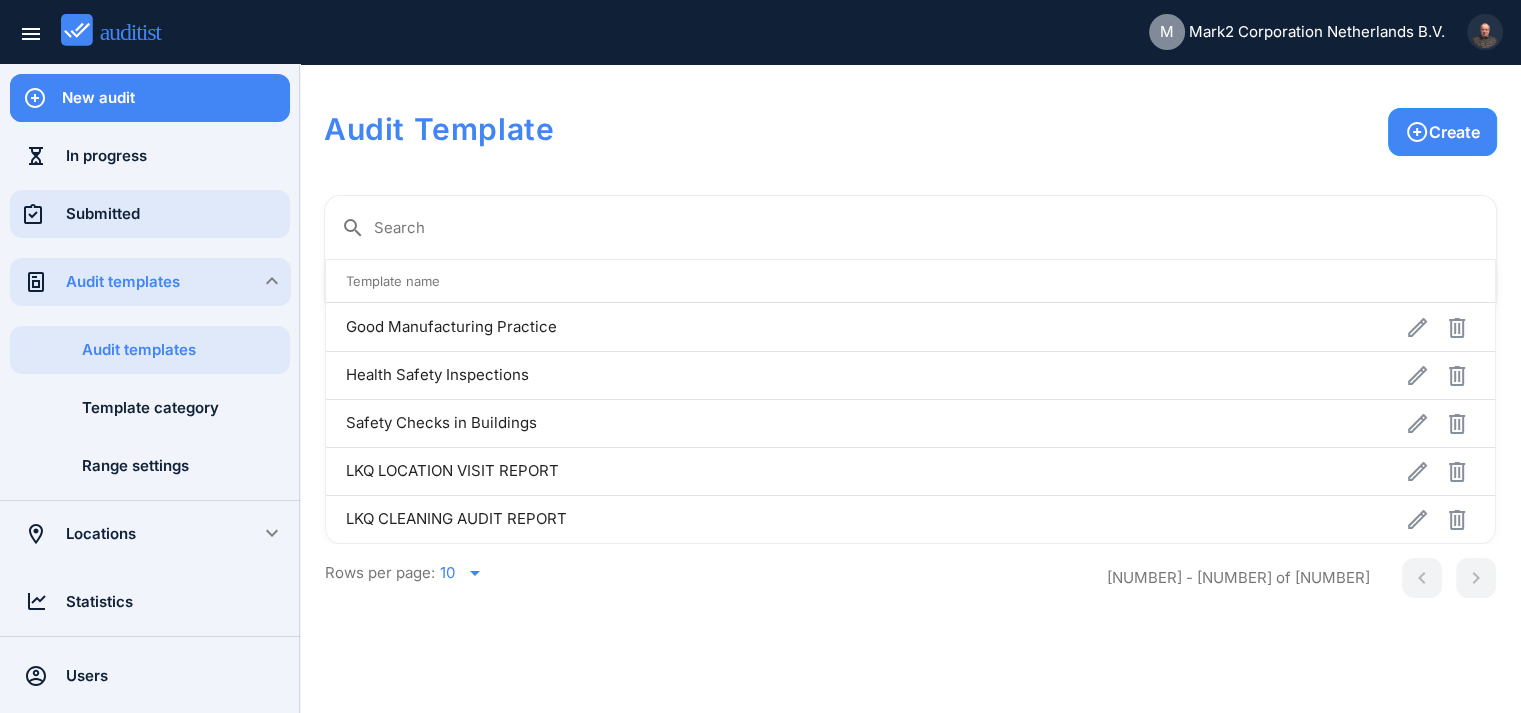 click on "Submitted" at bounding box center (178, 214) 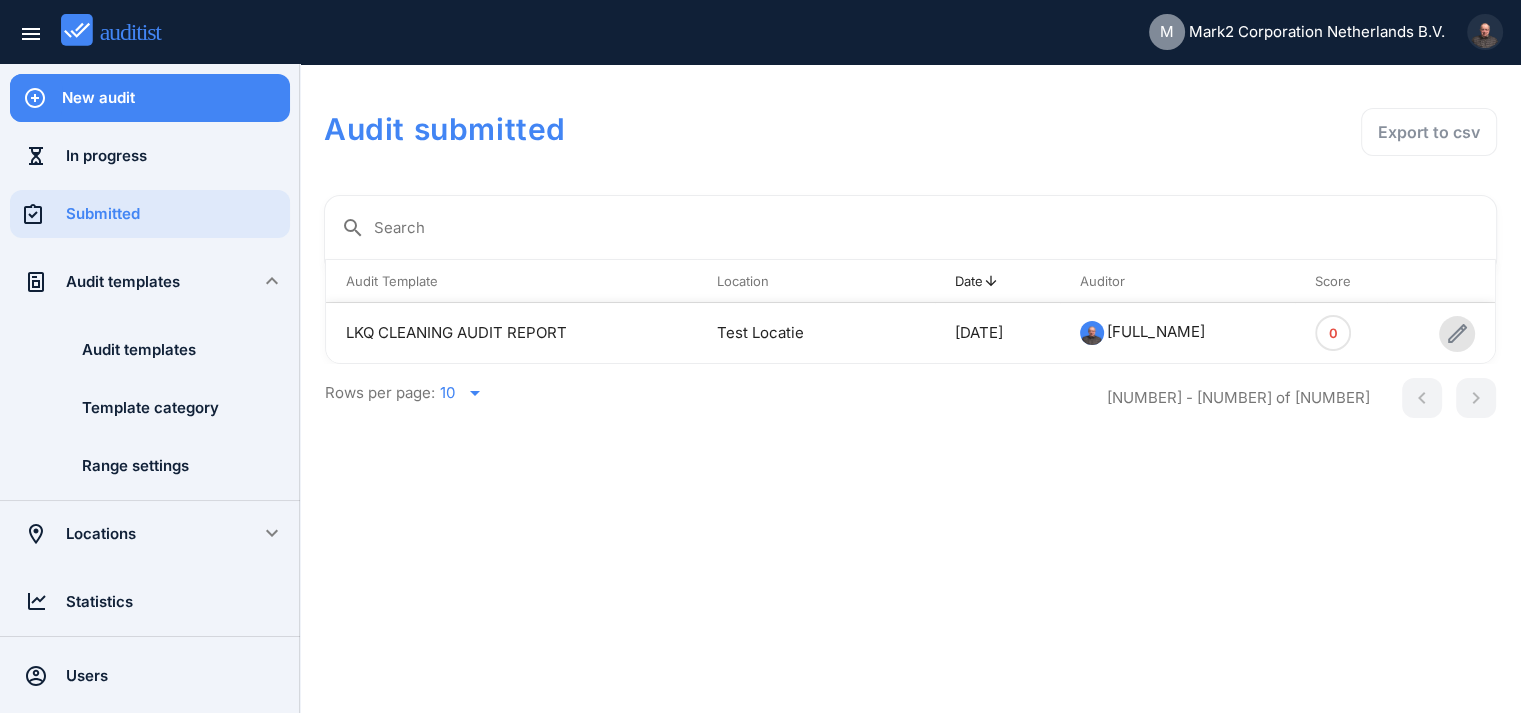 click 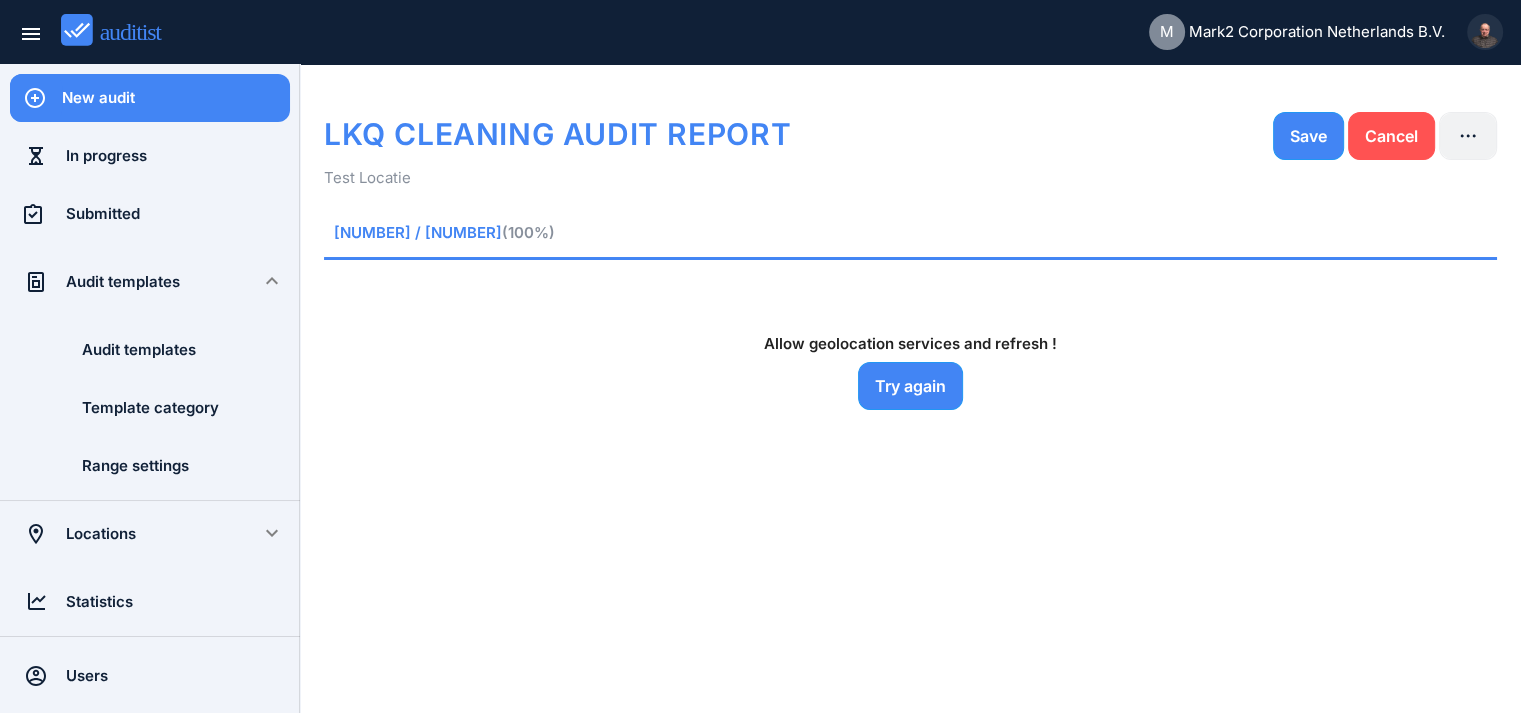 click 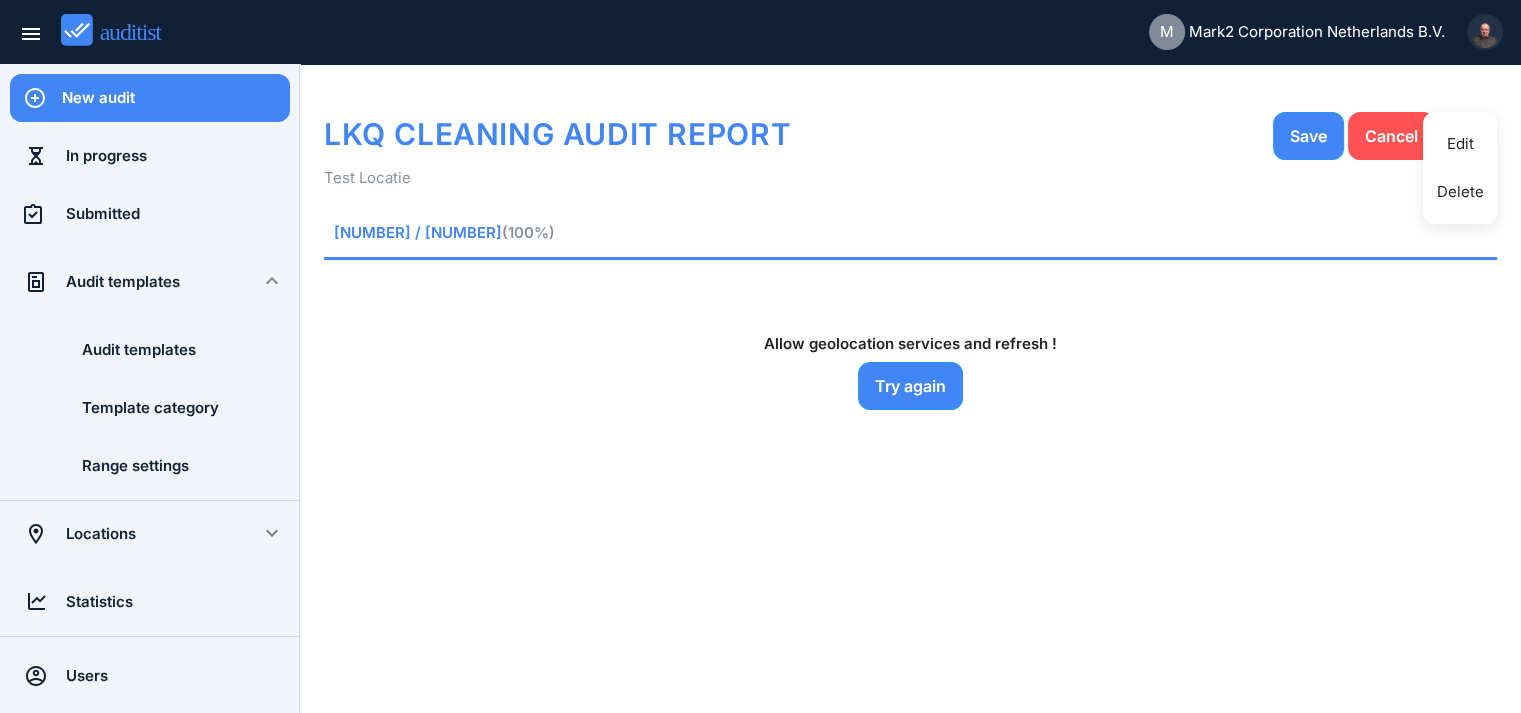 click on "[NUMBER] / [NUMBER] ([PERCENTAGE])" at bounding box center (910, 232) 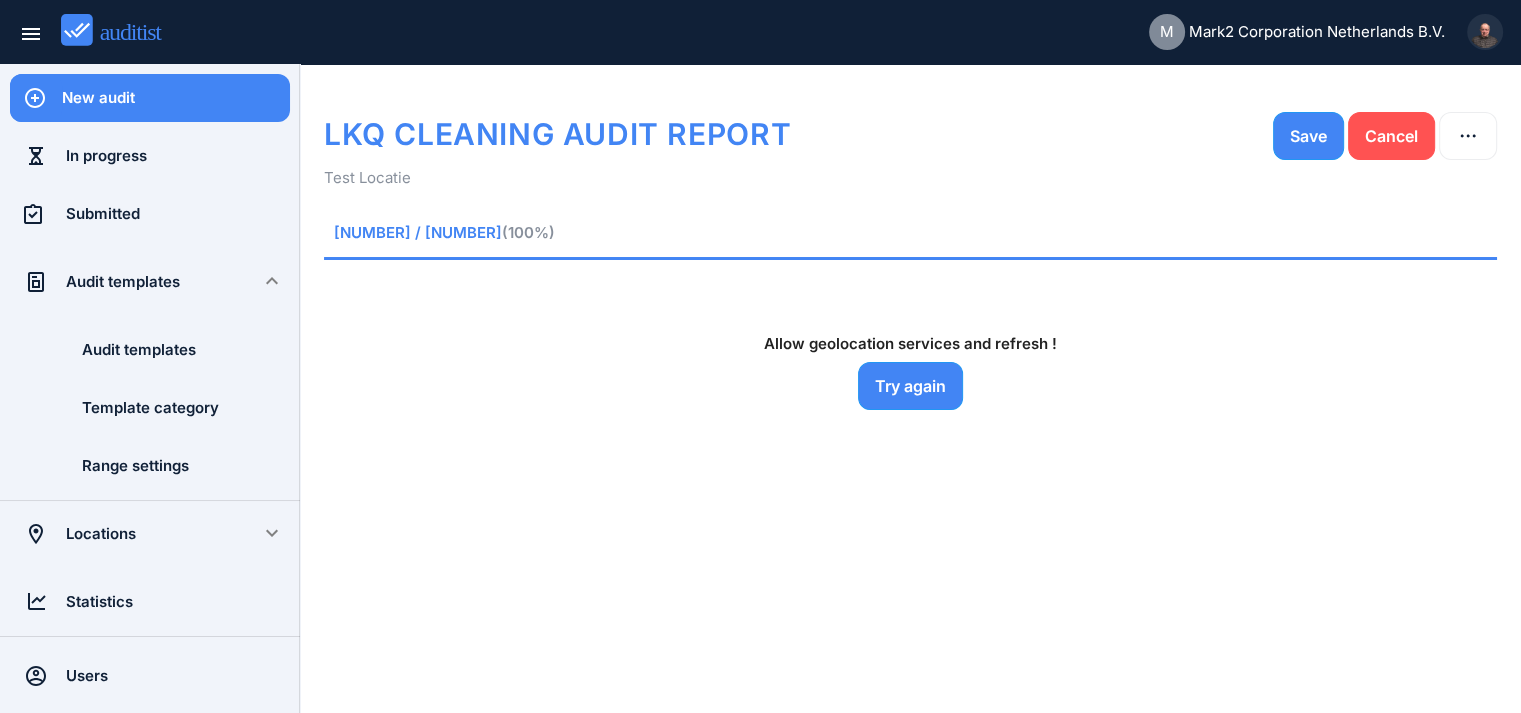 click on "[NUMBER] / [NUMBER] ([PERCENTAGE])" at bounding box center (910, 232) 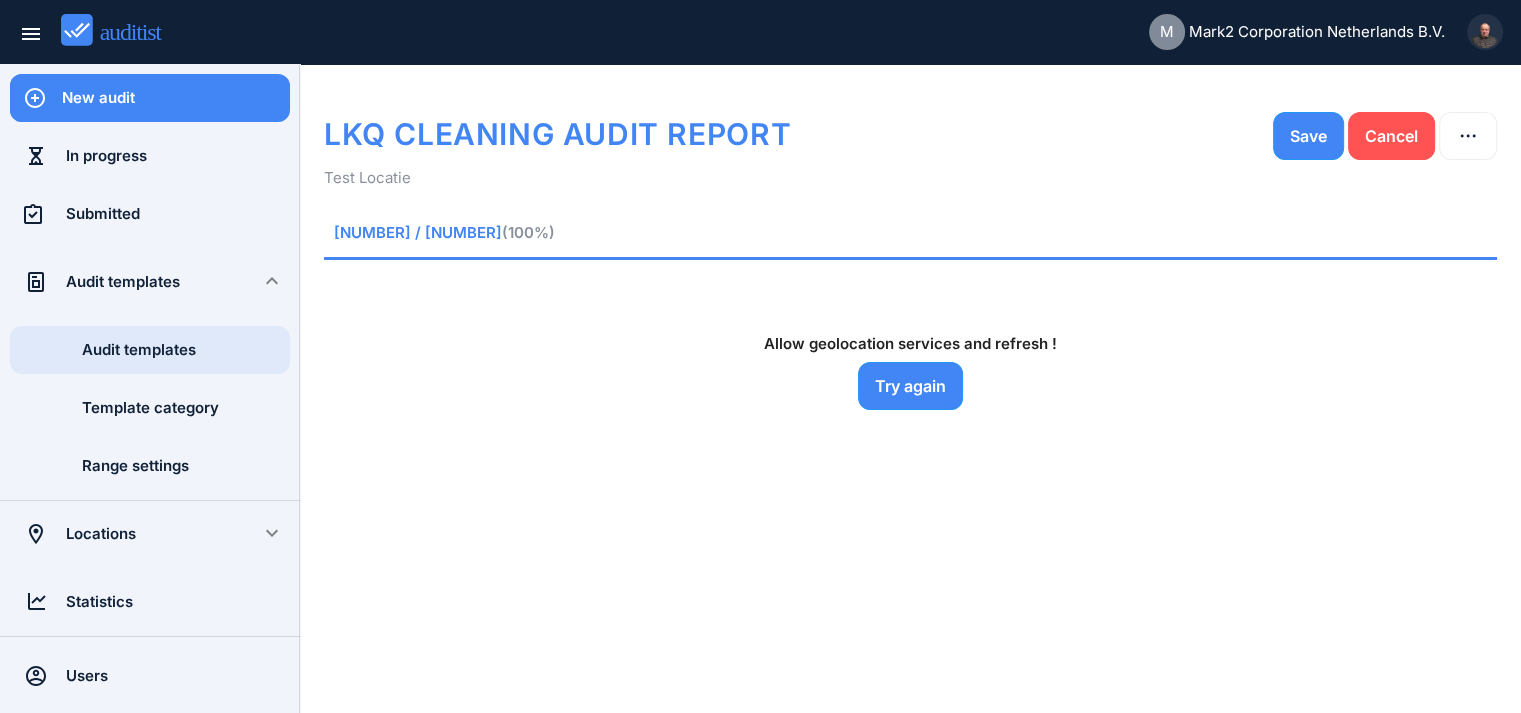 click on "Audit templates" at bounding box center (186, 350) 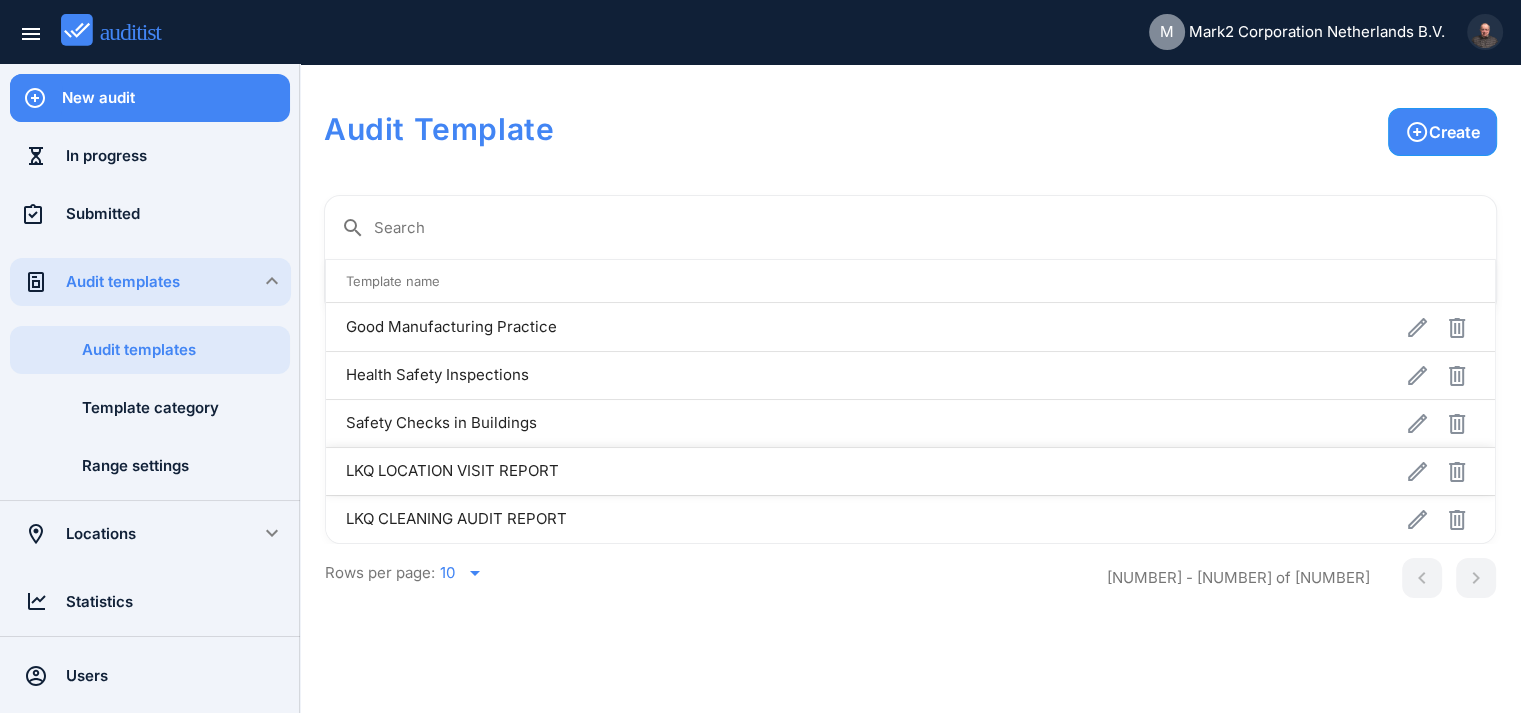 click on "LKQ LOCATION VISIT REPORT" at bounding box center (730, 471) 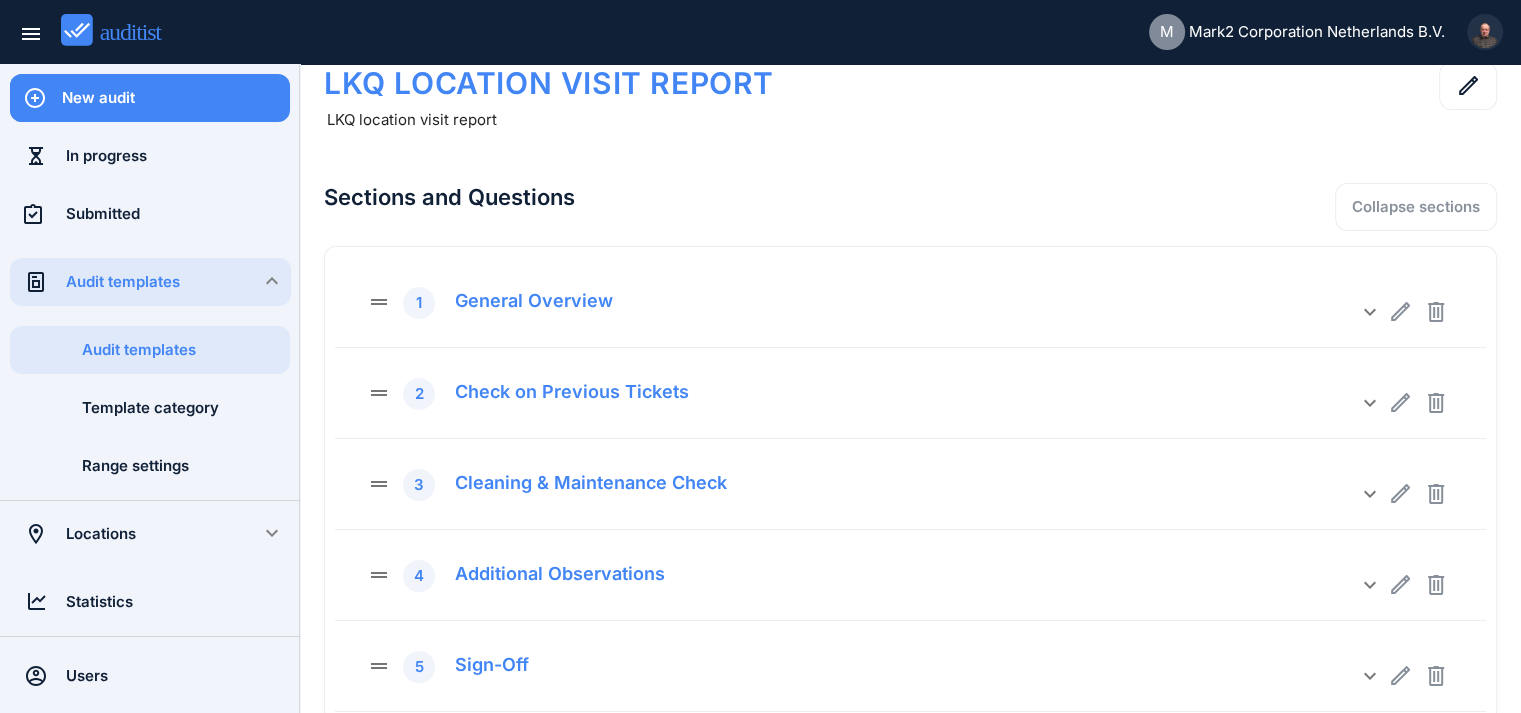 scroll, scrollTop: 0, scrollLeft: 0, axis: both 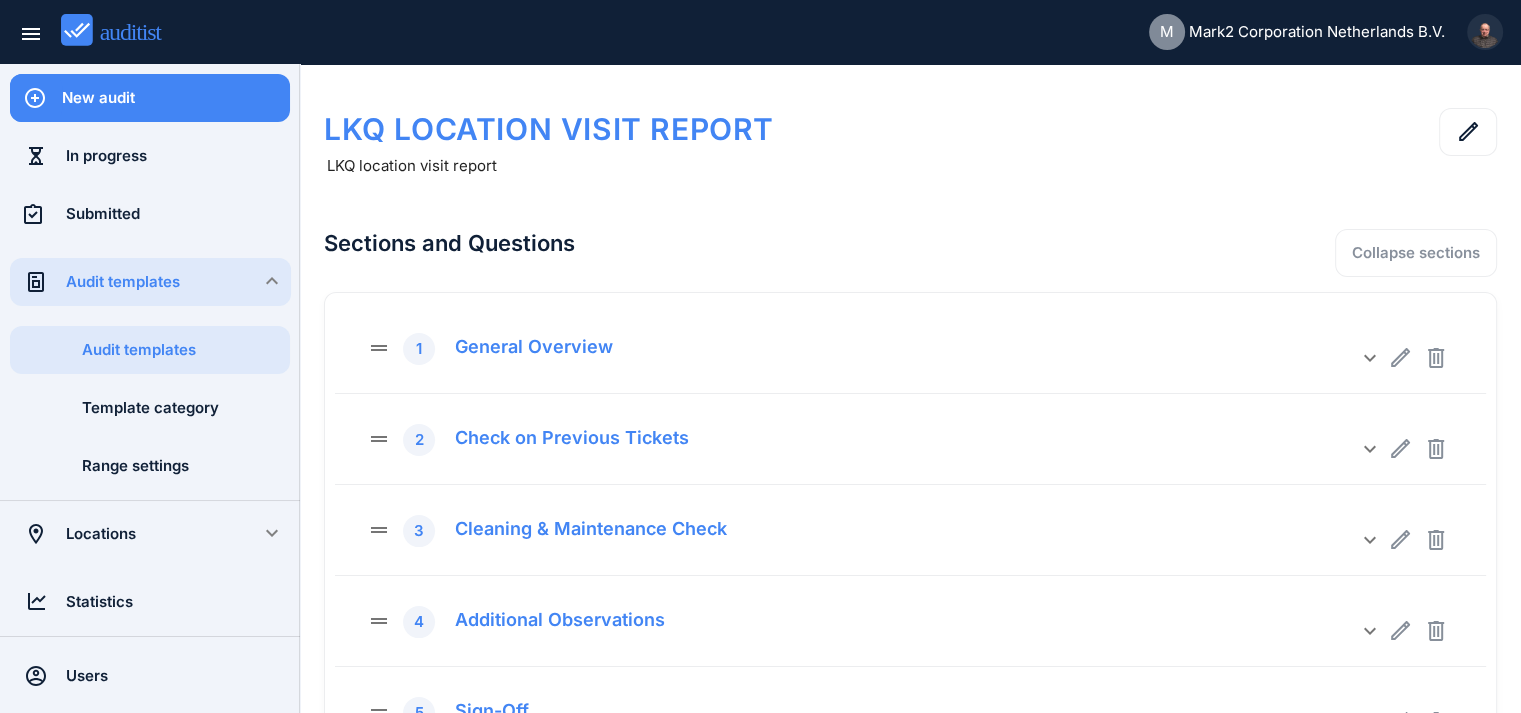 click on "New audit" at bounding box center [176, 98] 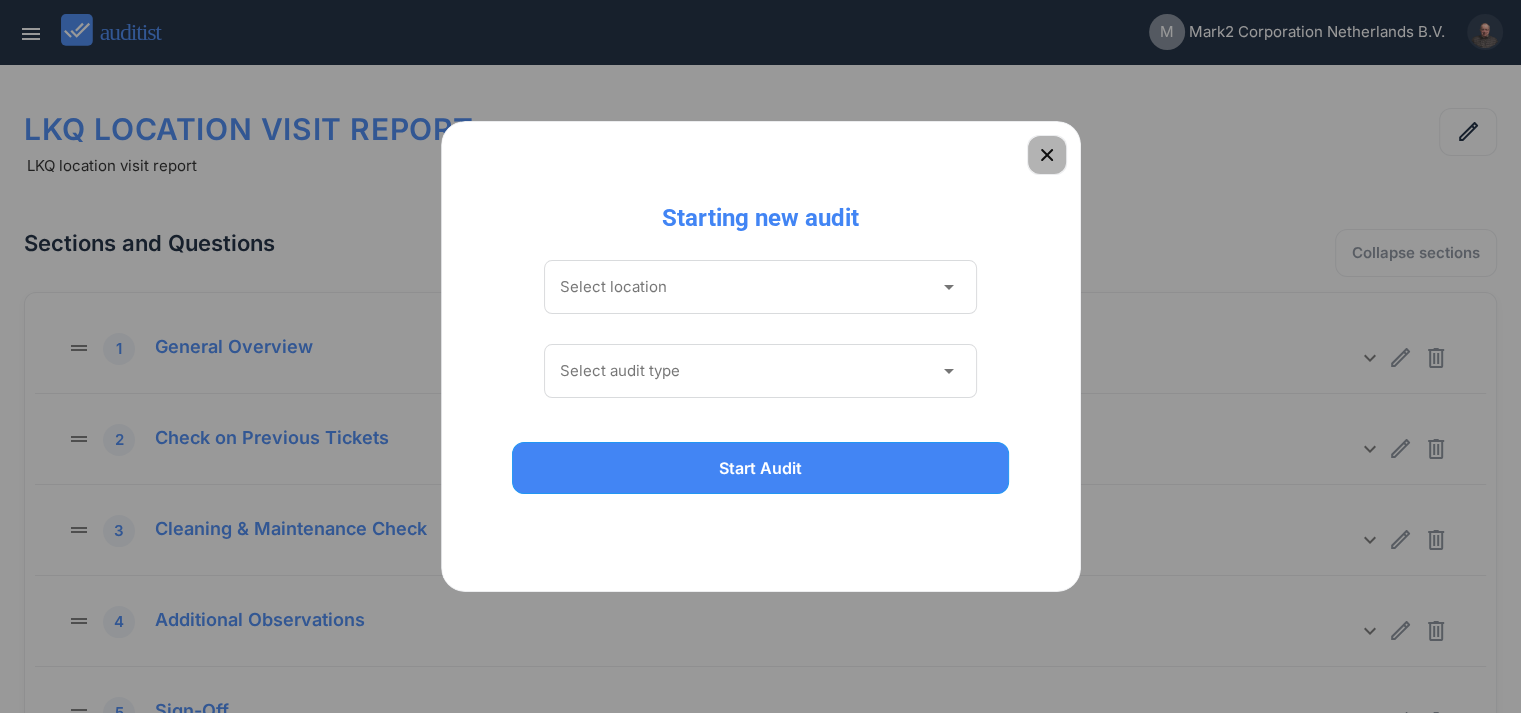 click 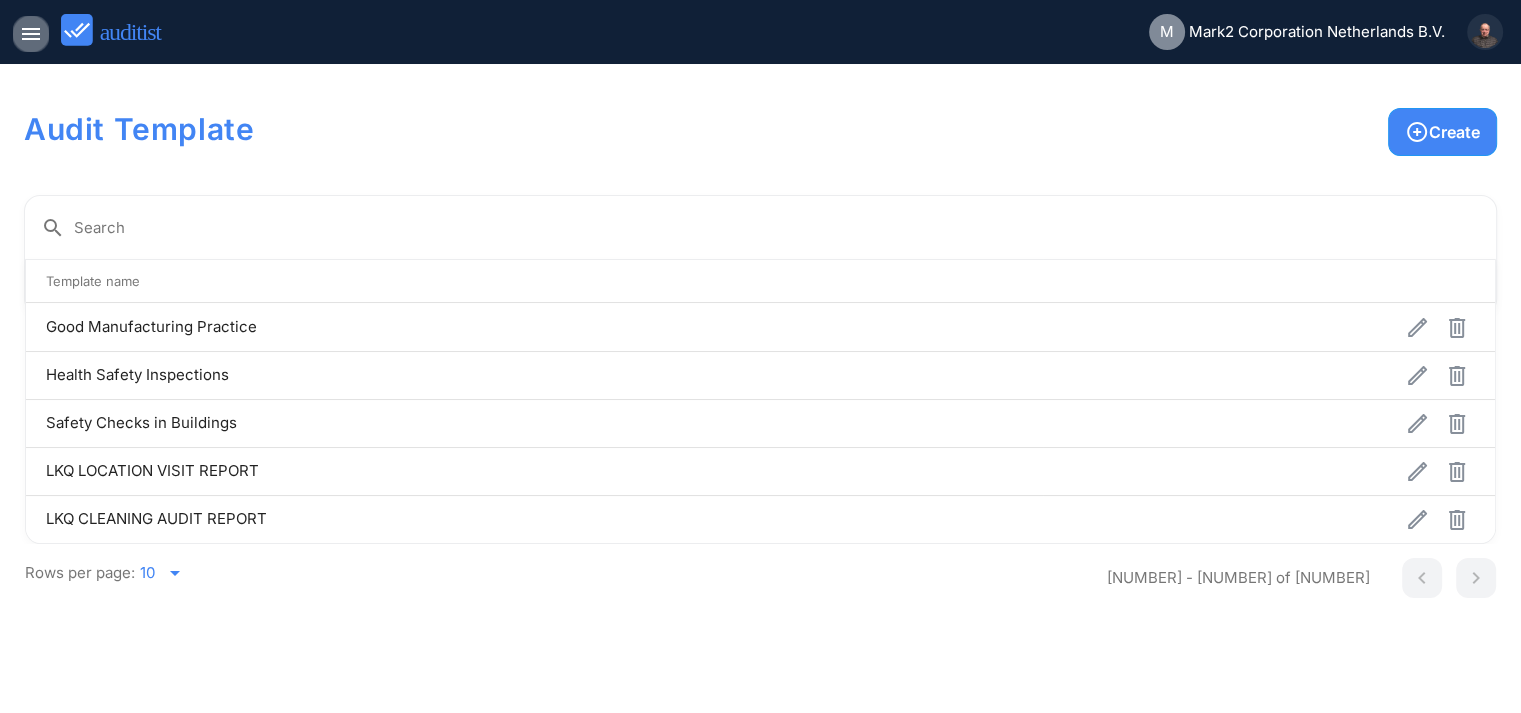 click on "menu" at bounding box center [31, 34] 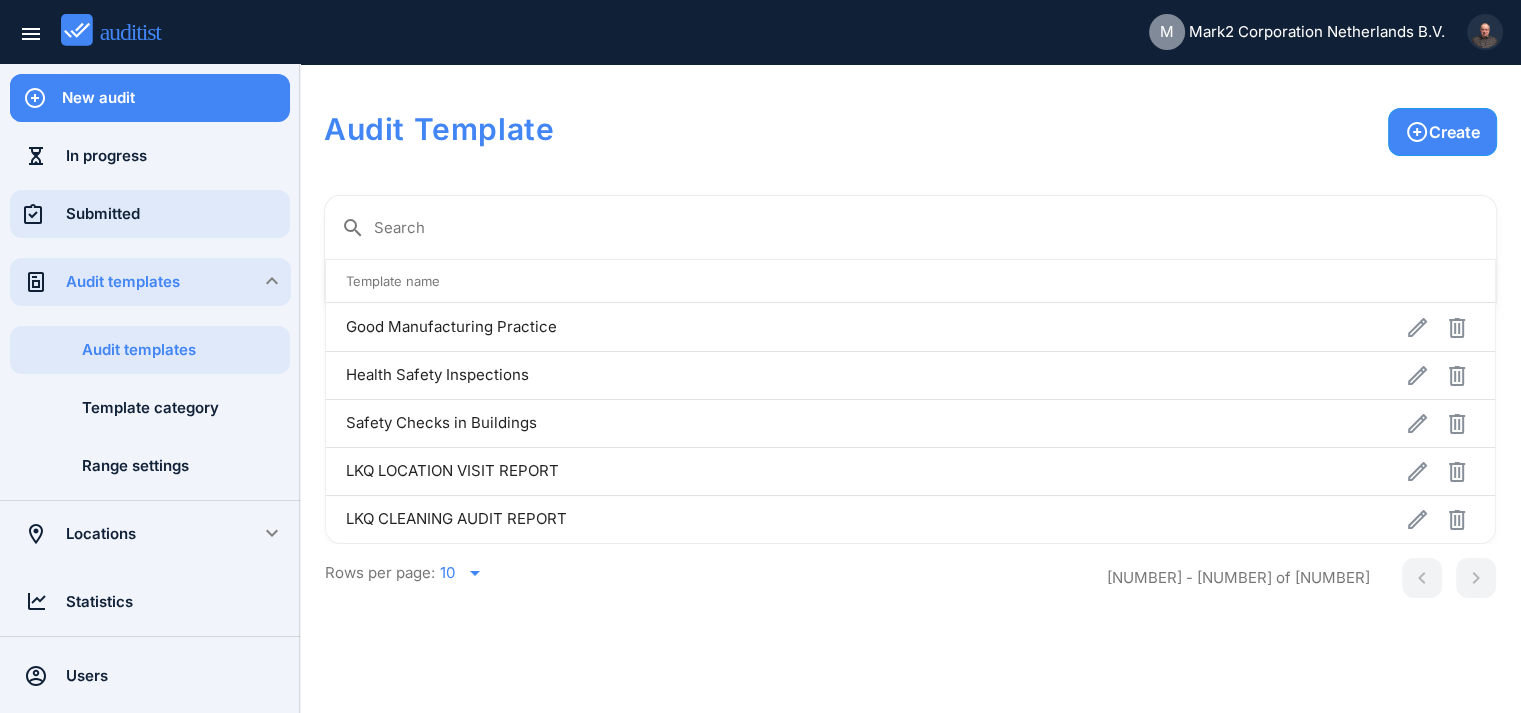 click on "Submitted" at bounding box center [178, 214] 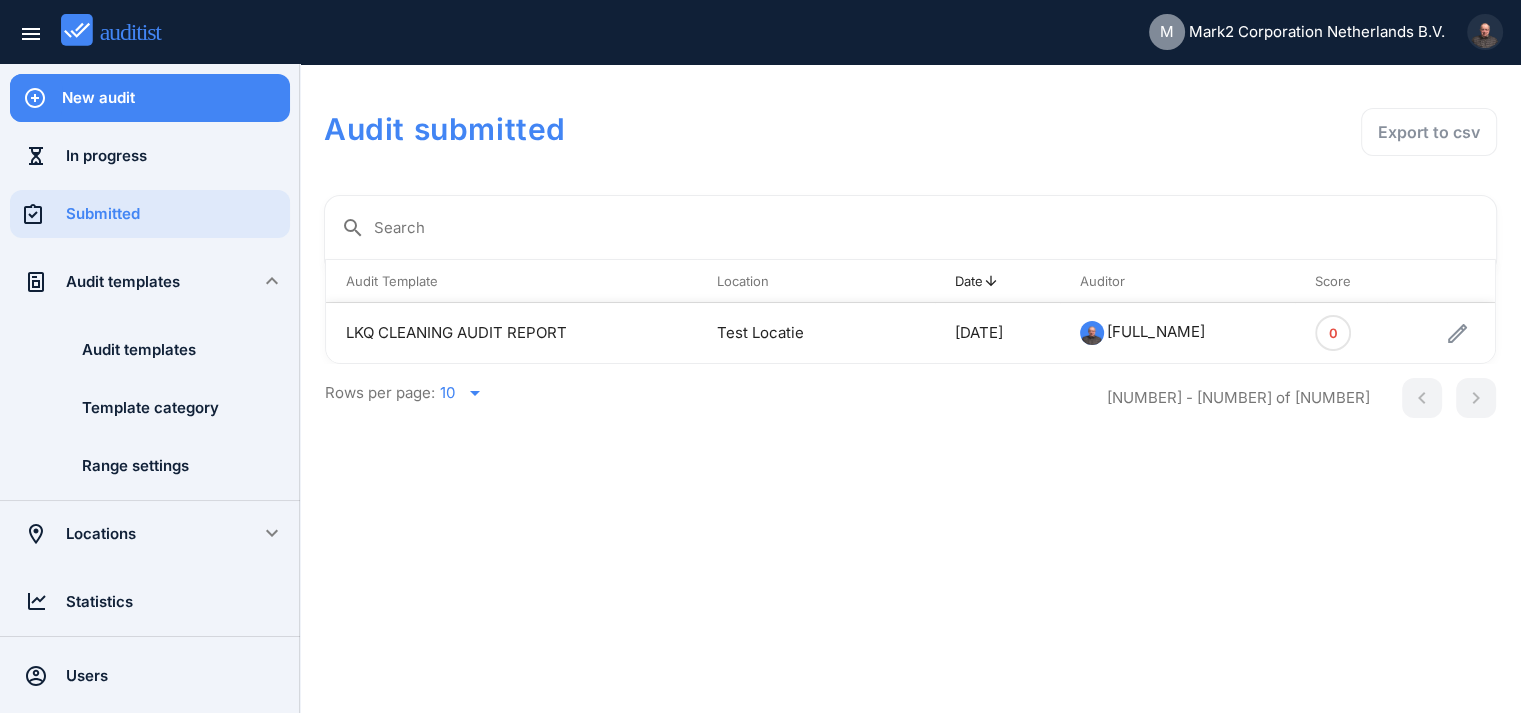 click on "LKQ CLEANING AUDIT REPORT" at bounding box center (511, 333) 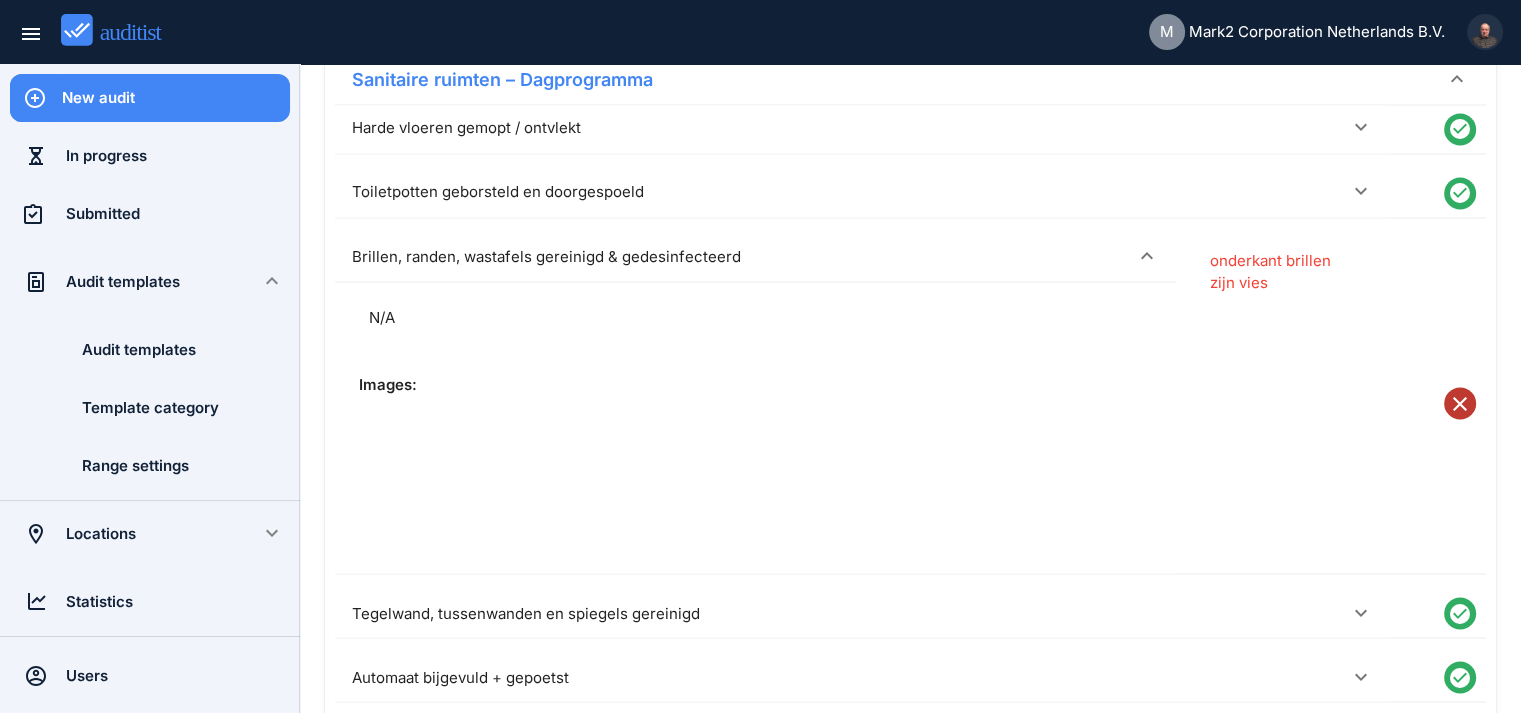 scroll, scrollTop: 3496, scrollLeft: 0, axis: vertical 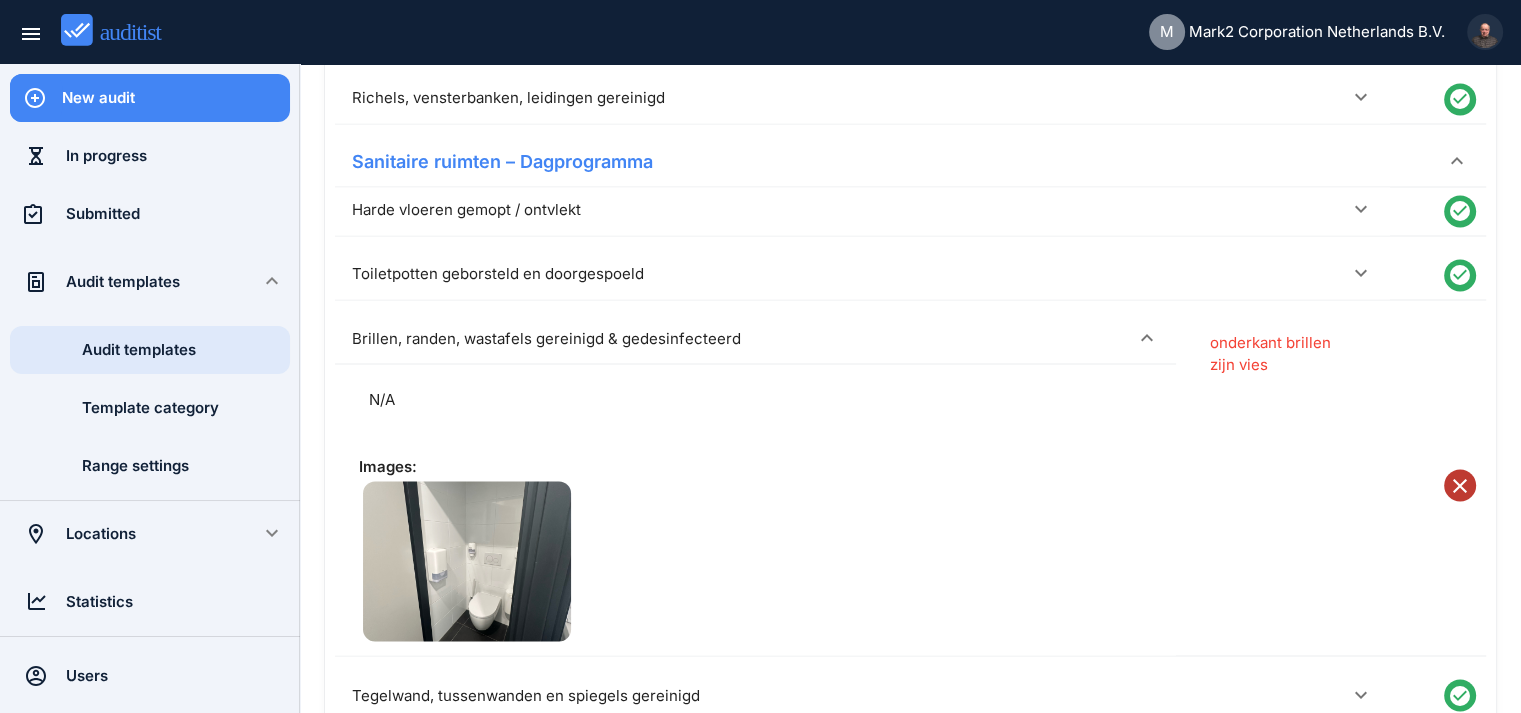 click on "Audit templates" at bounding box center (186, 350) 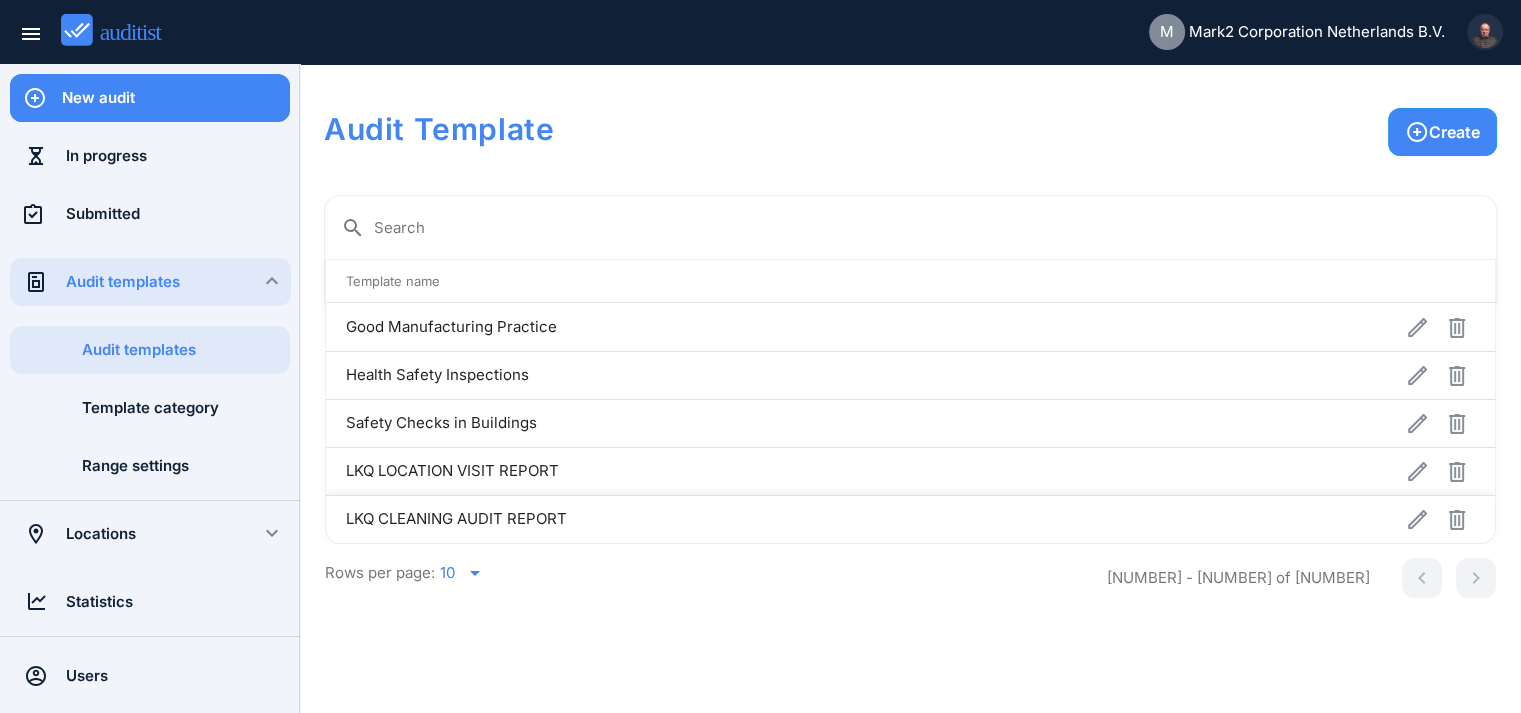 click on "LKQ CLEANING AUDIT REPORT" at bounding box center (730, 519) 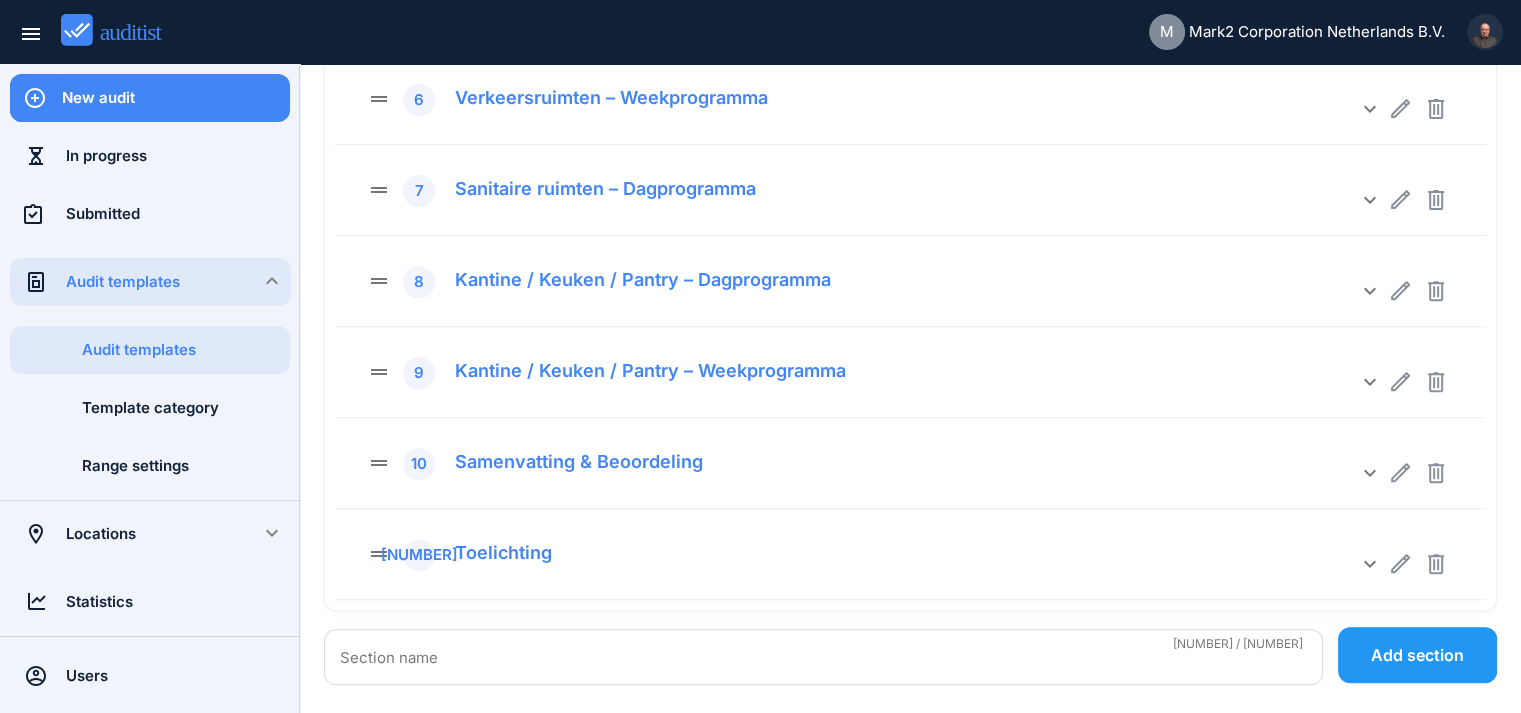 scroll, scrollTop: 719, scrollLeft: 0, axis: vertical 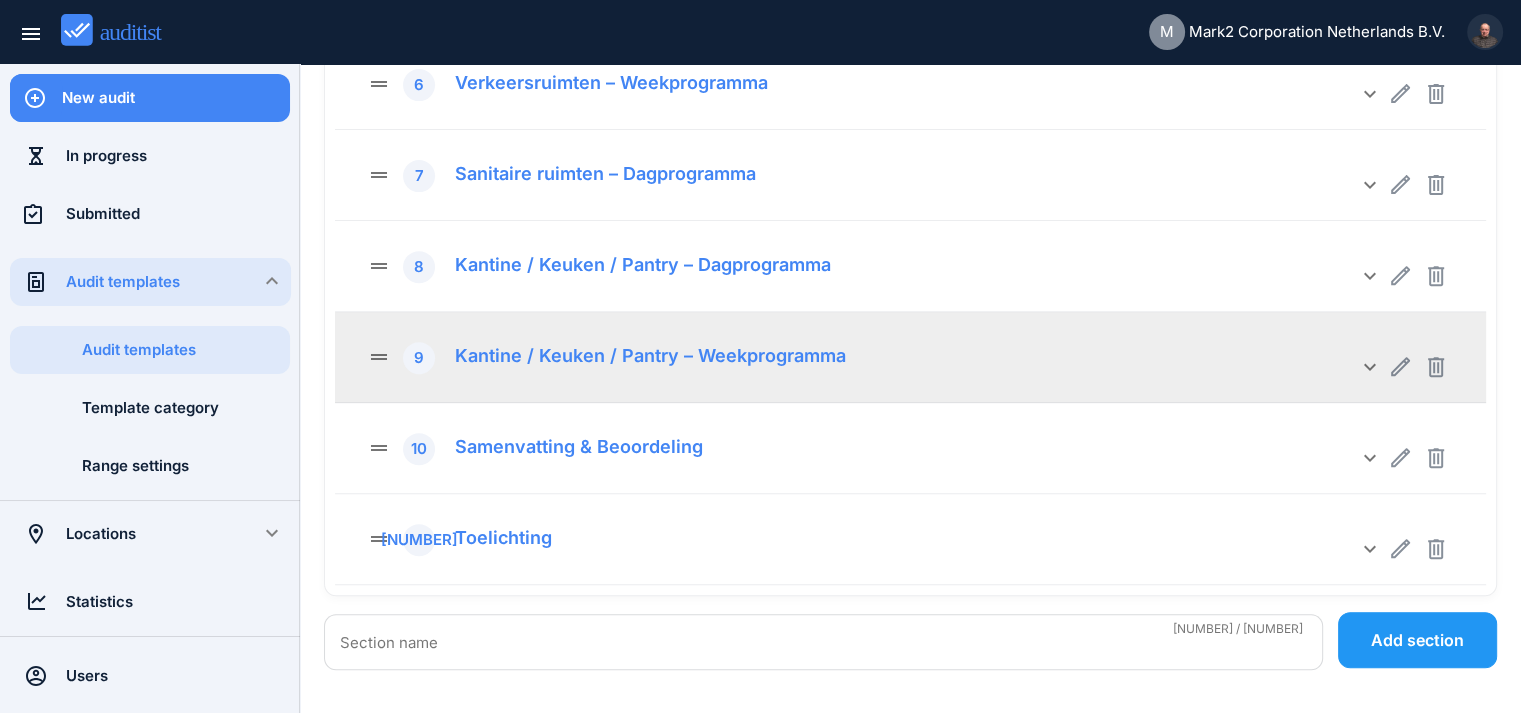 click on "Kantine / Keuken / Pantry – Weekprogramma" at bounding box center (643, 353) 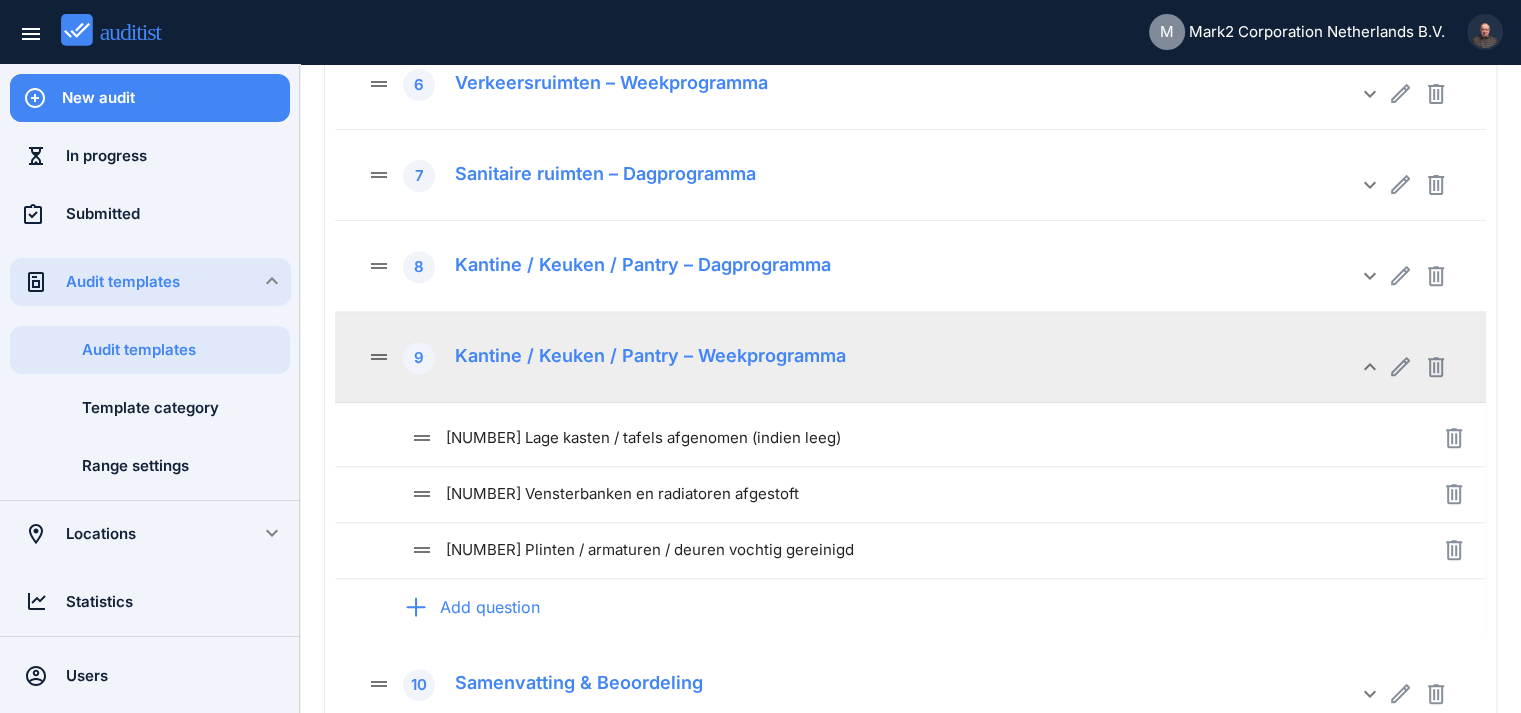click on "Kantine / Keuken / Pantry – Weekprogramma" at bounding box center (643, 353) 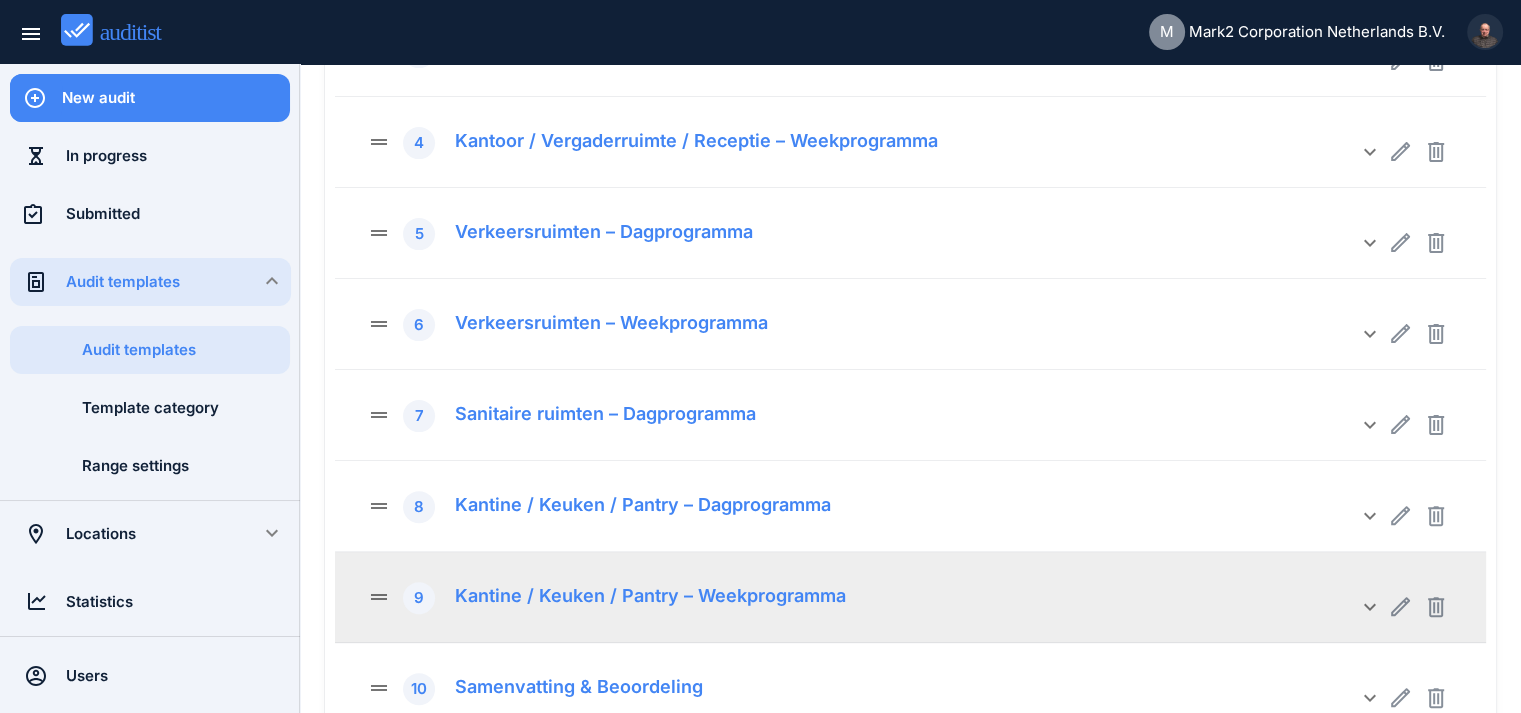 scroll, scrollTop: 486, scrollLeft: 0, axis: vertical 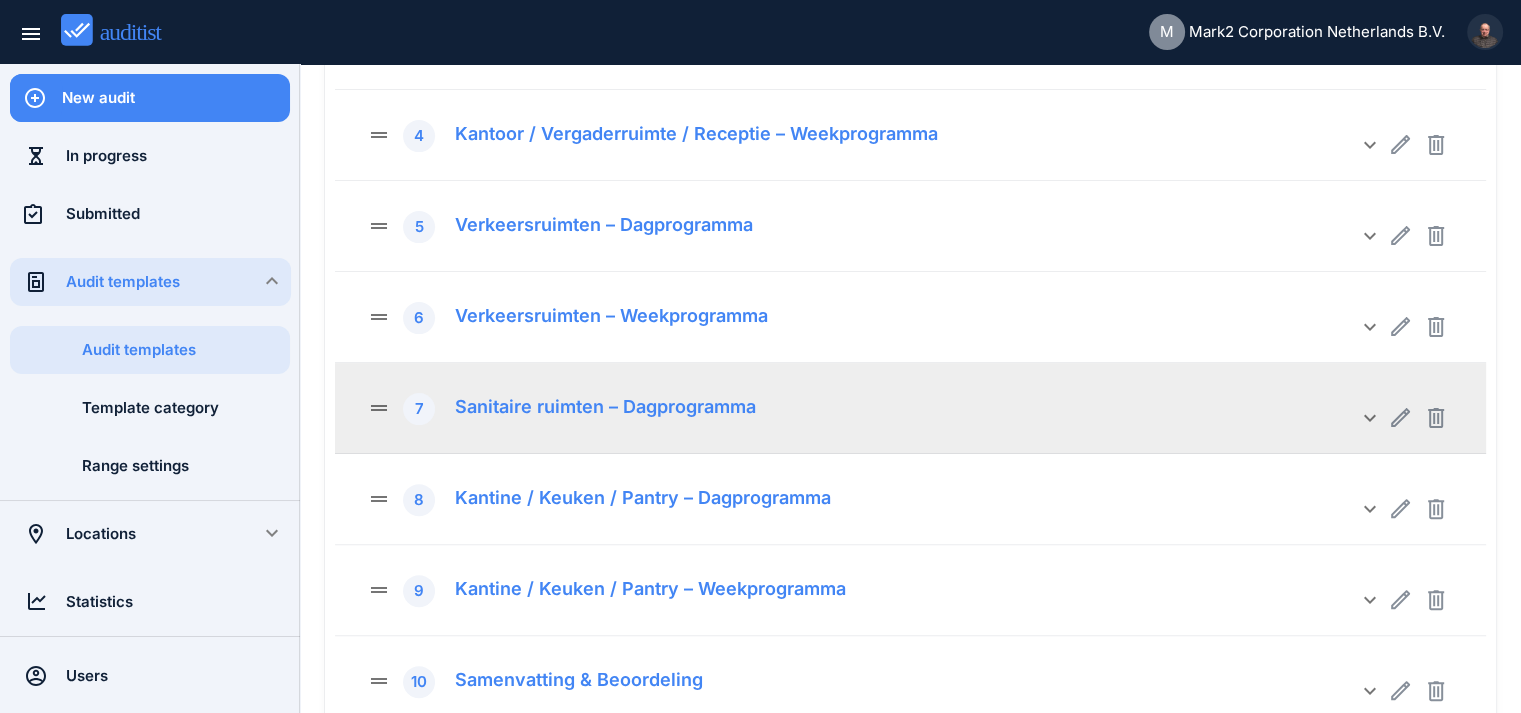 click on "Sanitaire ruimten – Dagprogramma" at bounding box center (598, 404) 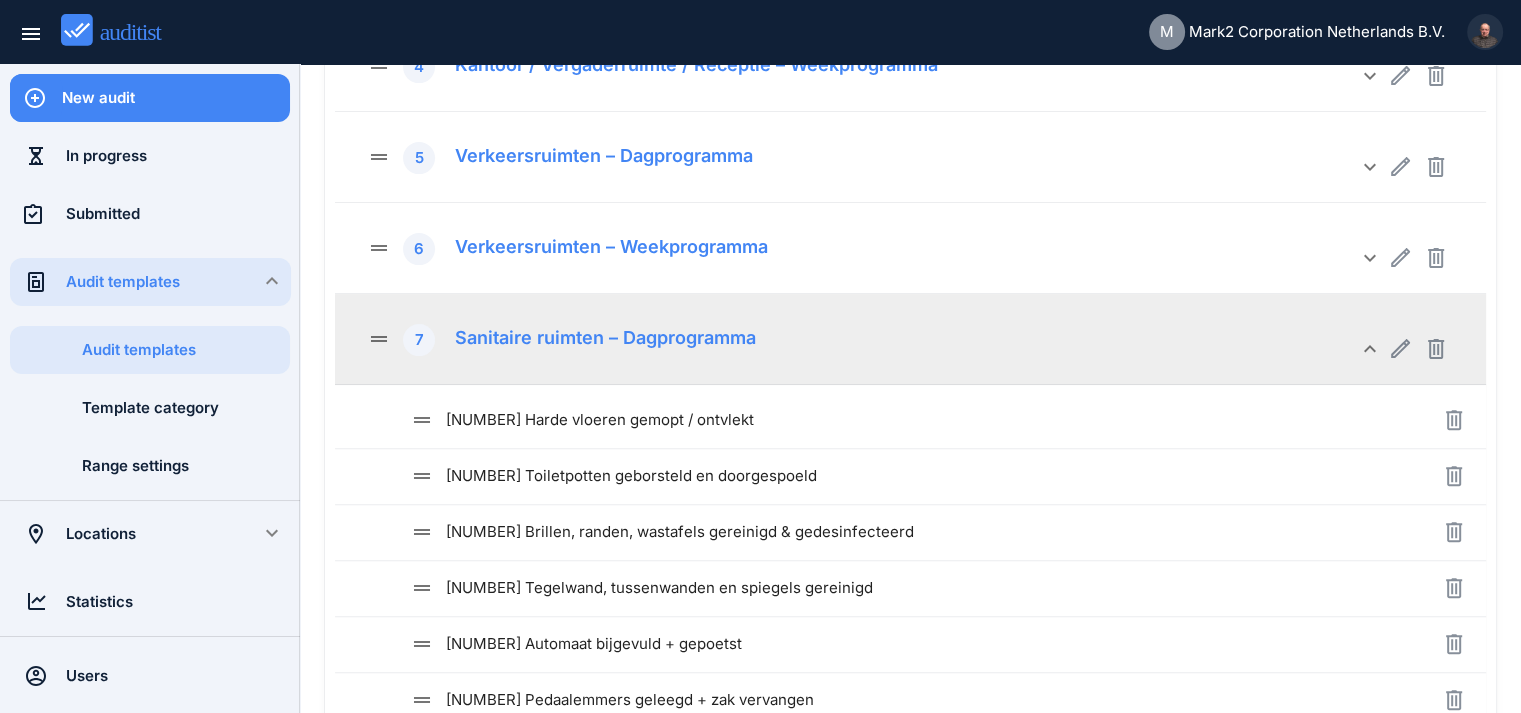 scroll, scrollTop: 519, scrollLeft: 0, axis: vertical 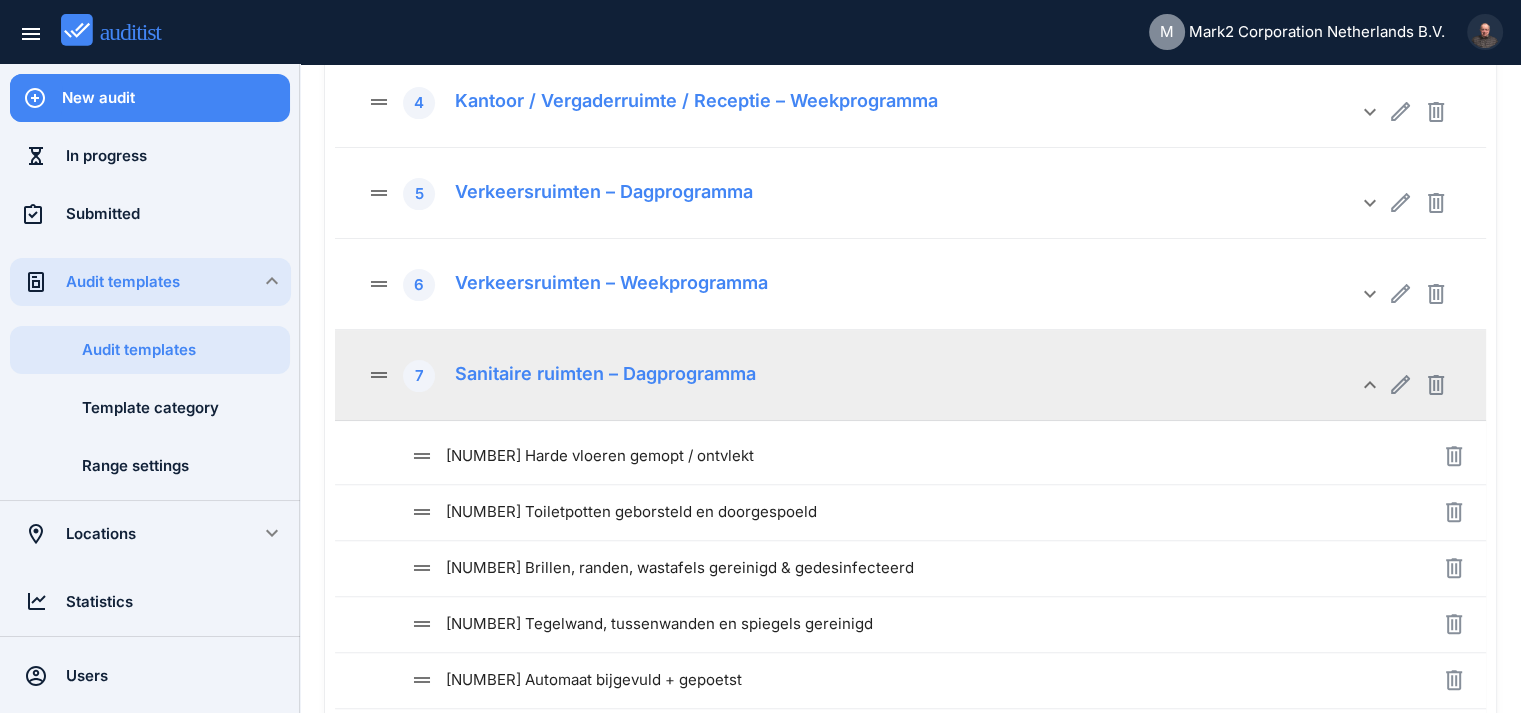 click on "Sanitaire ruimten – Dagprogramma" at bounding box center [598, 371] 